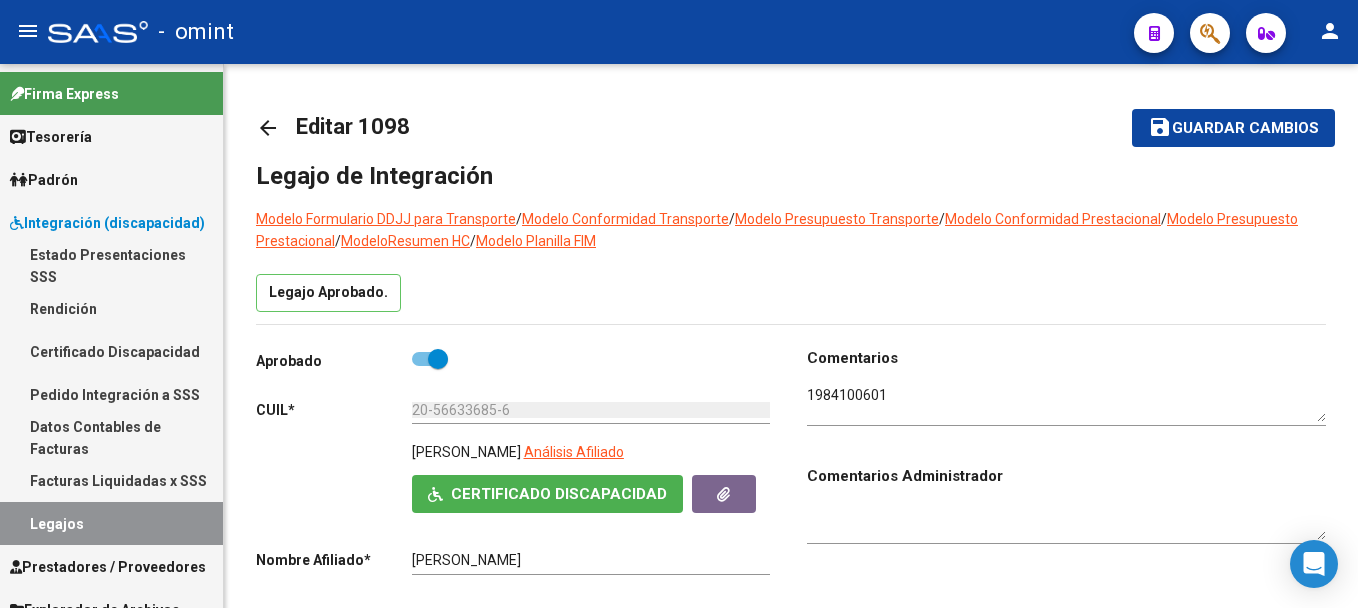scroll, scrollTop: 0, scrollLeft: 0, axis: both 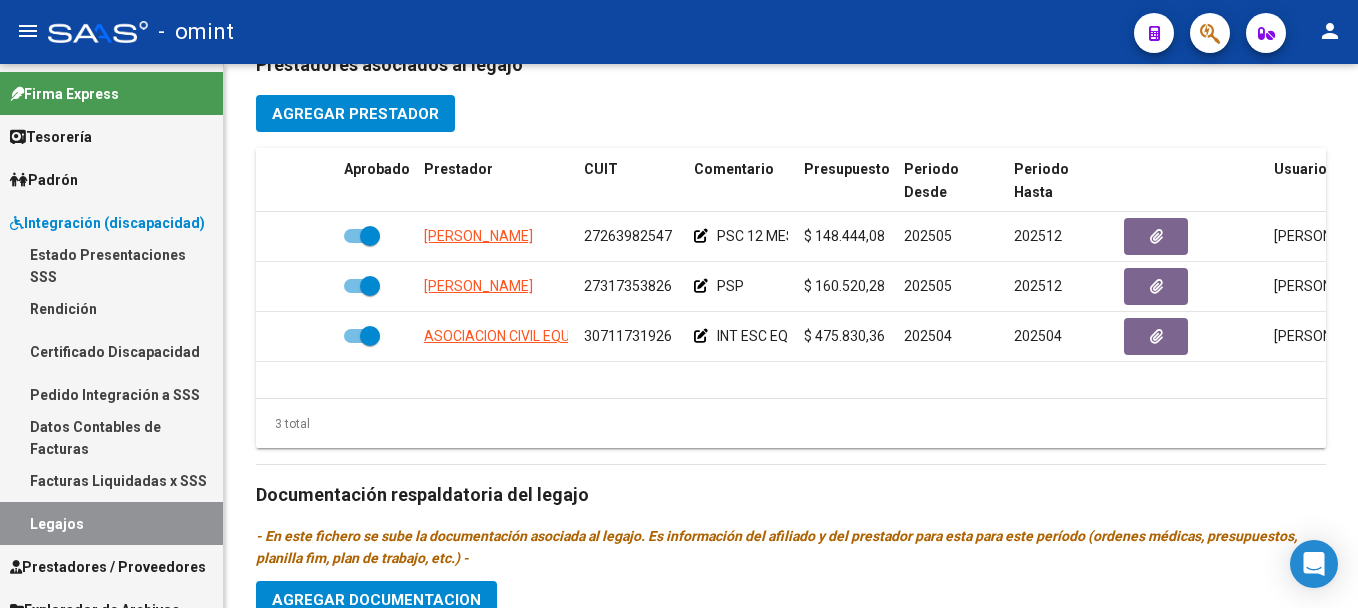 click on "Facturas Liquidadas x SSS" at bounding box center [111, 480] 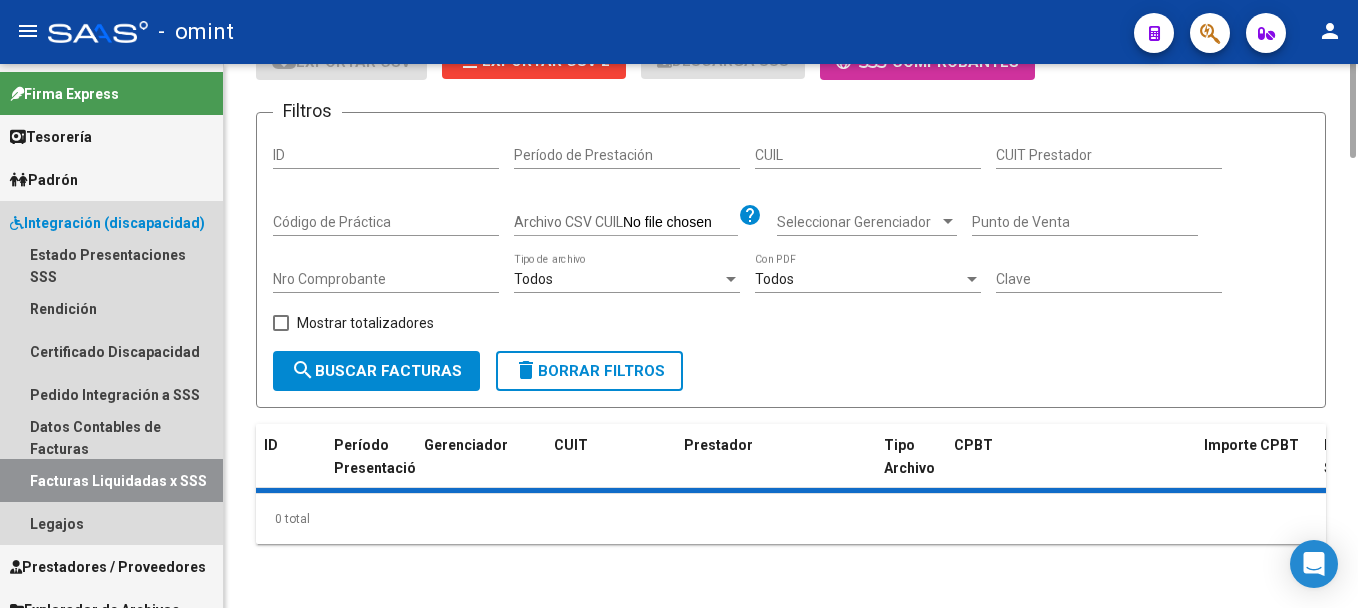 scroll, scrollTop: 0, scrollLeft: 0, axis: both 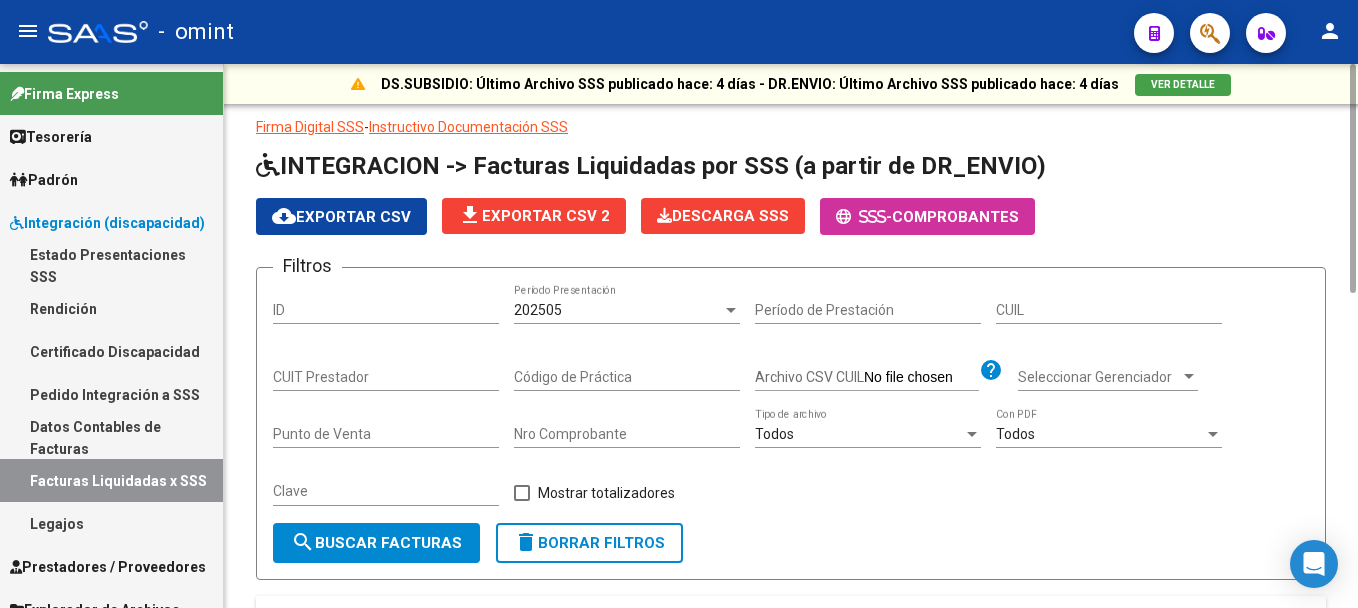 click on "202505" at bounding box center [618, 310] 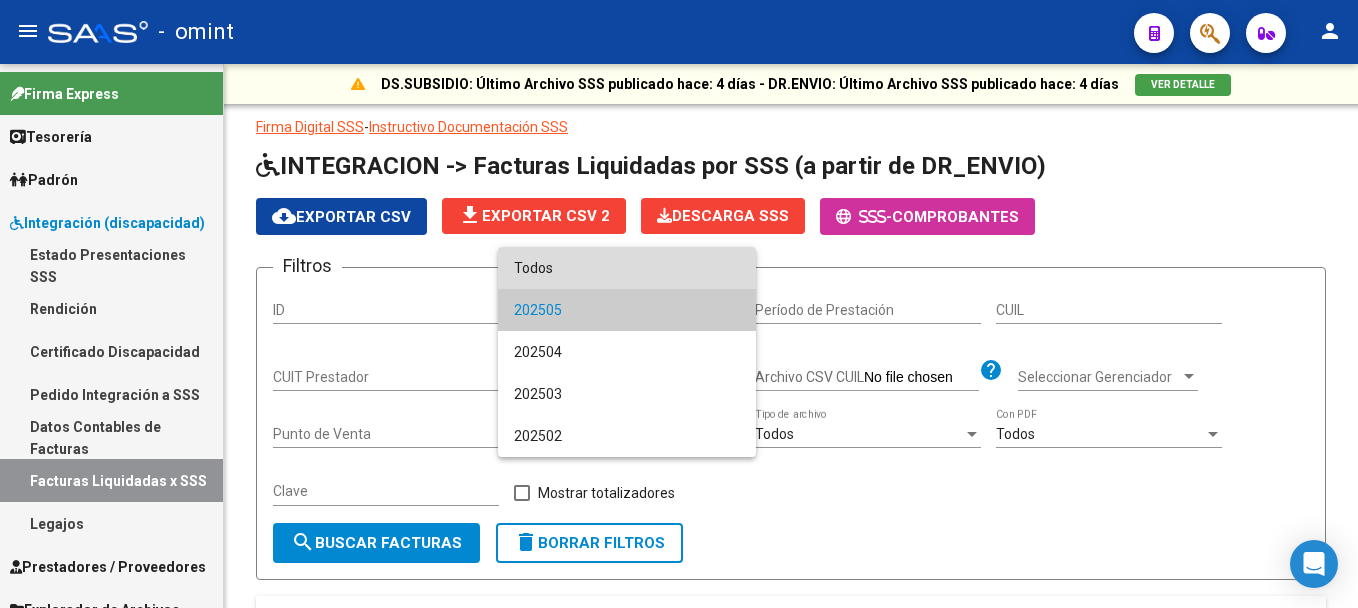 click on "Todos" at bounding box center (627, 268) 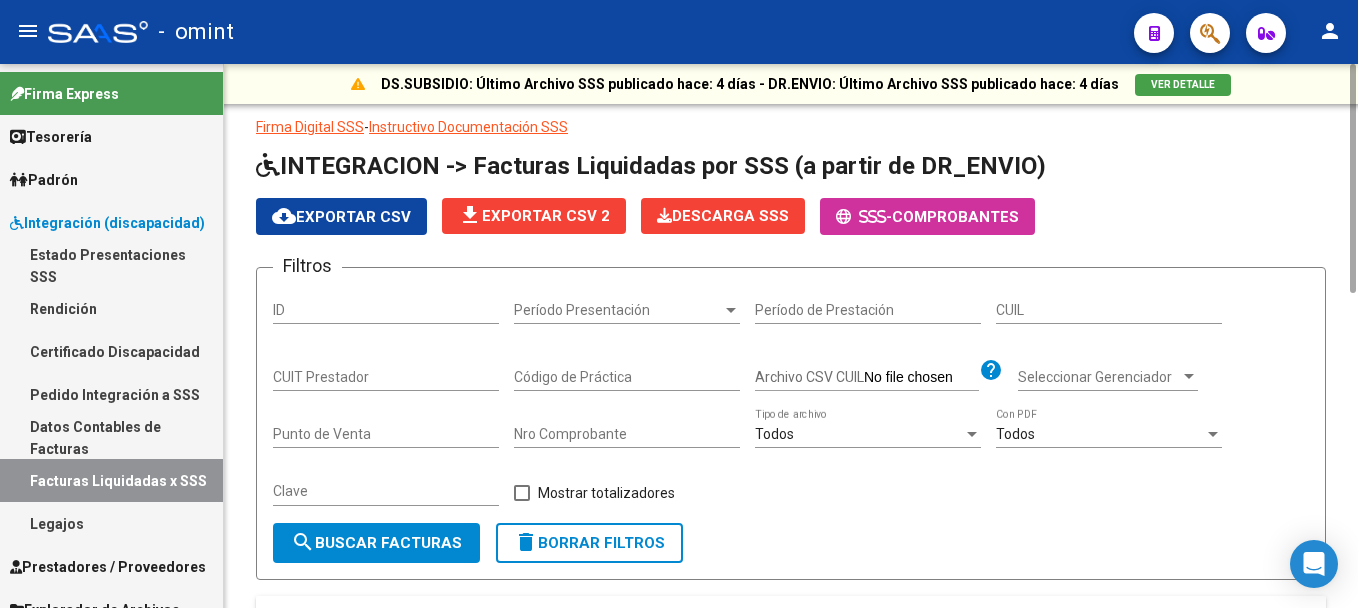 click on "CUIT Prestador" 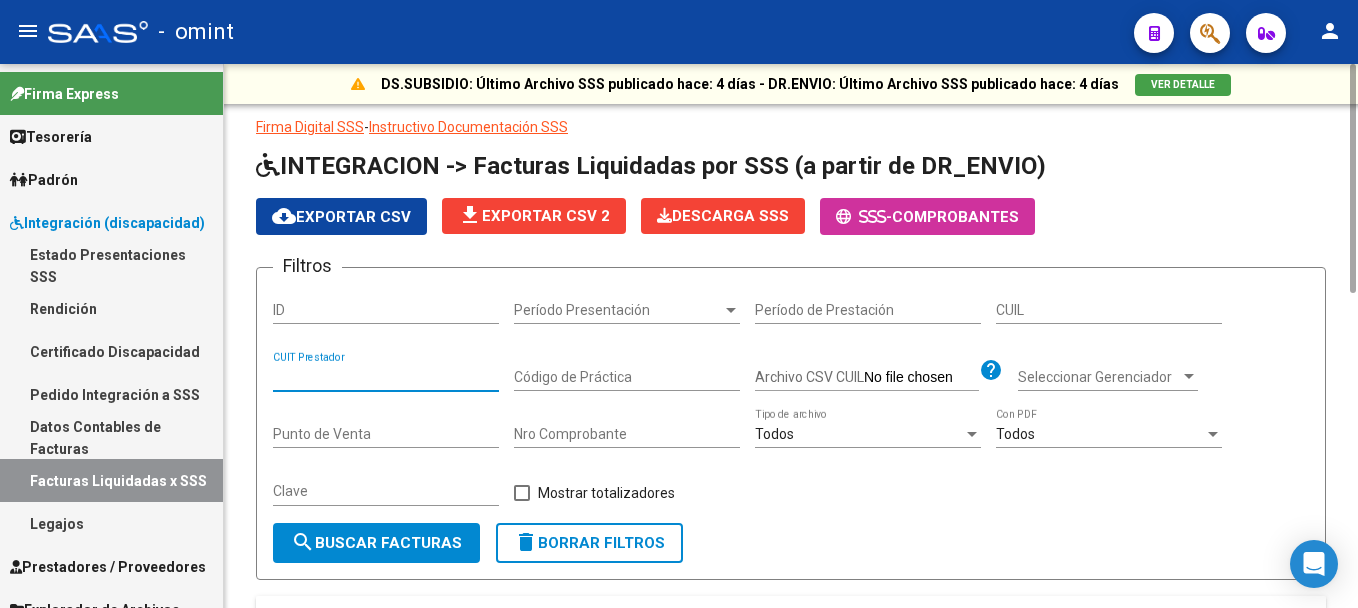 paste on "30-71173192-6" 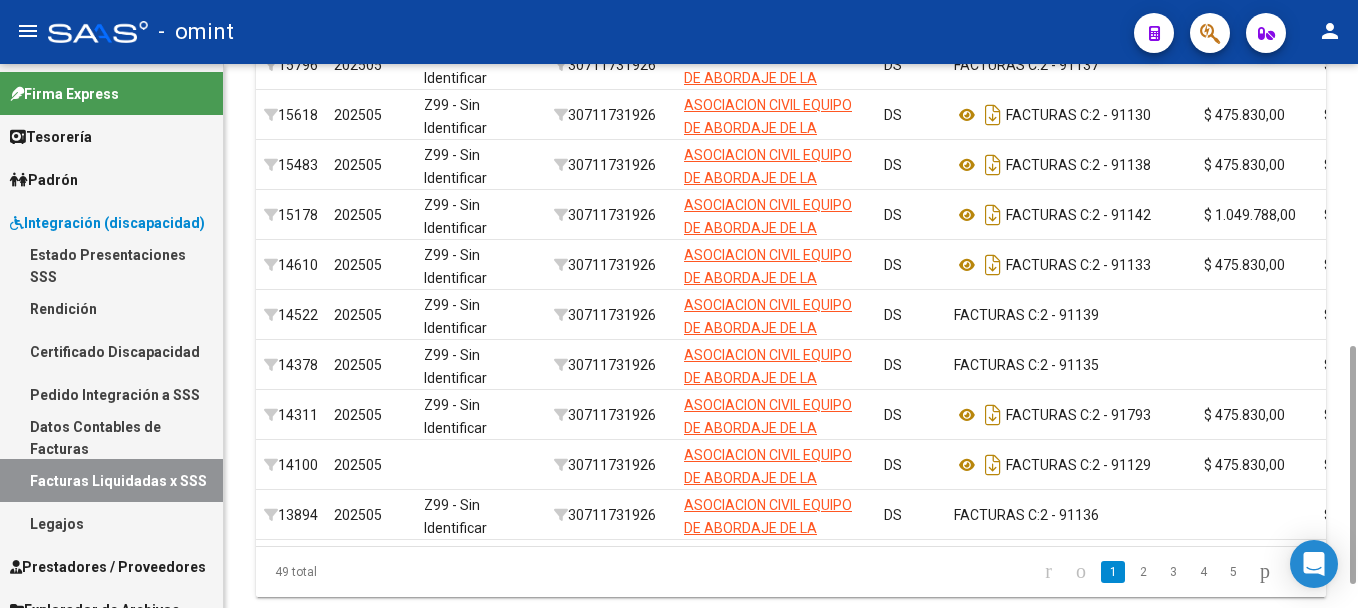 scroll, scrollTop: 636, scrollLeft: 0, axis: vertical 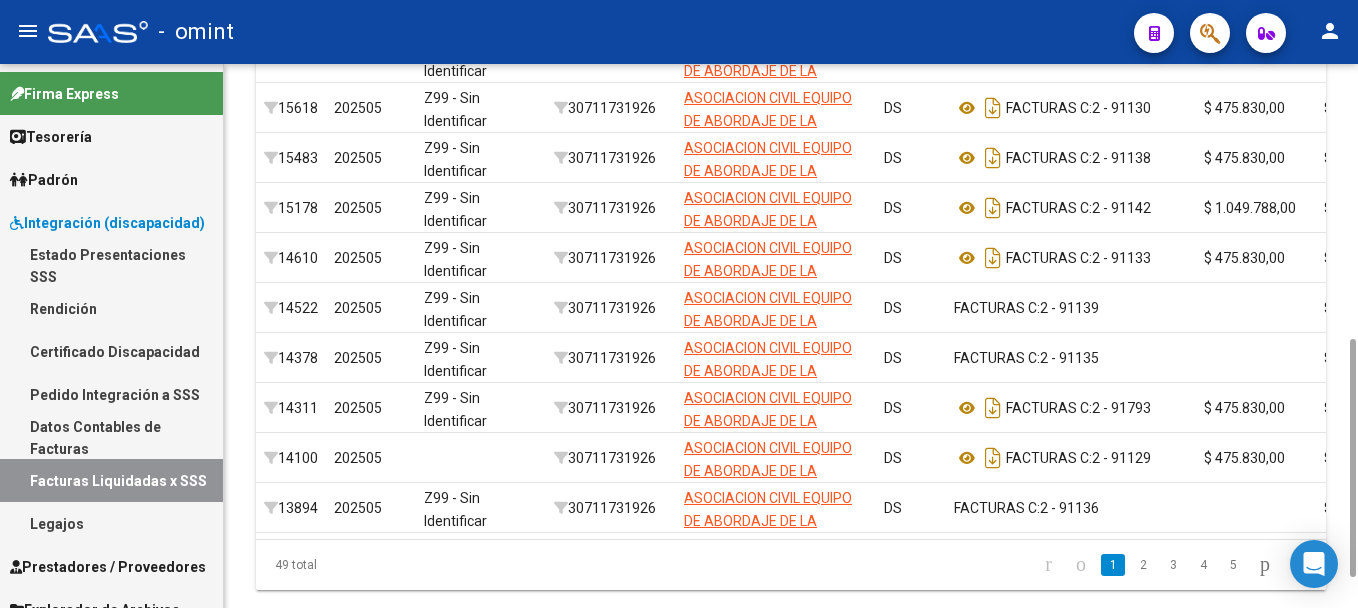 drag, startPoint x: 1351, startPoint y: 216, endPoint x: 1361, endPoint y: 484, distance: 268.1865 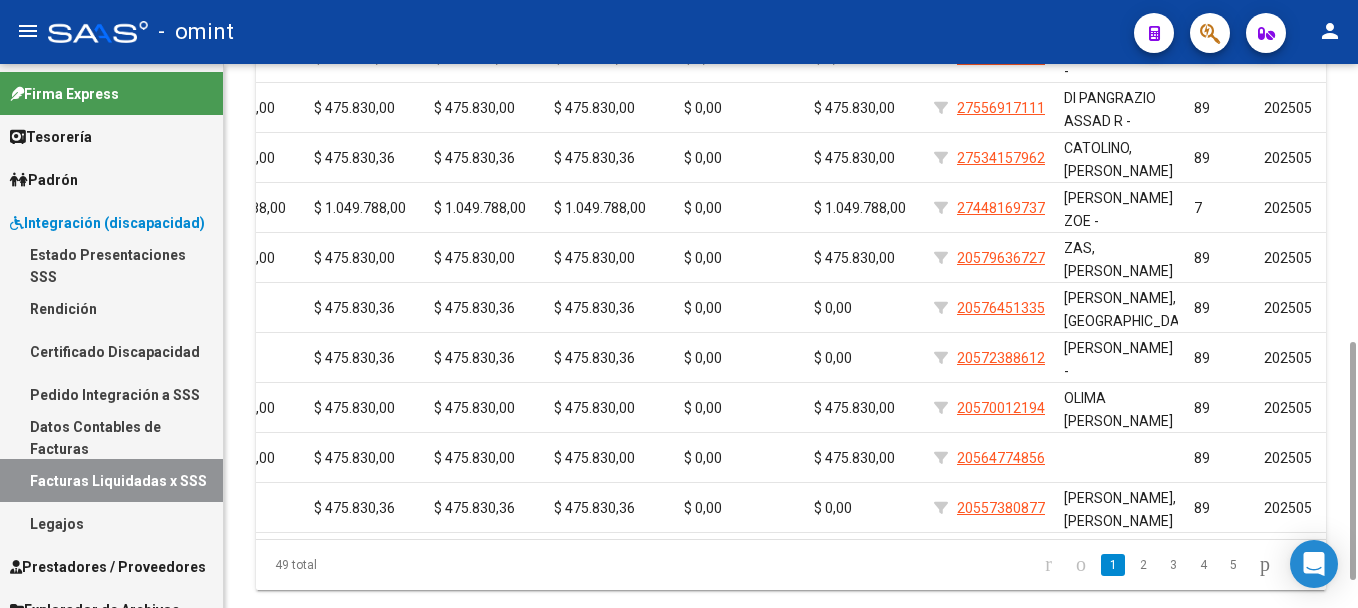 scroll, scrollTop: 0, scrollLeft: 1180, axis: horizontal 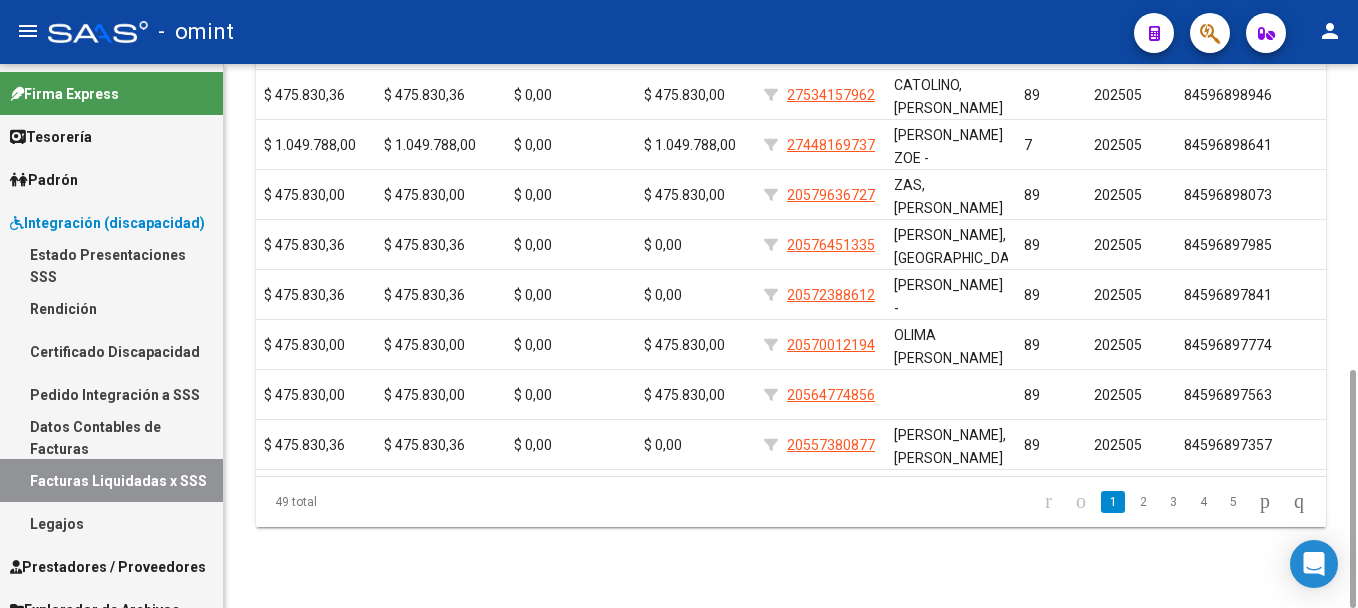 drag, startPoint x: 1354, startPoint y: 359, endPoint x: 1361, endPoint y: 403, distance: 44.553337 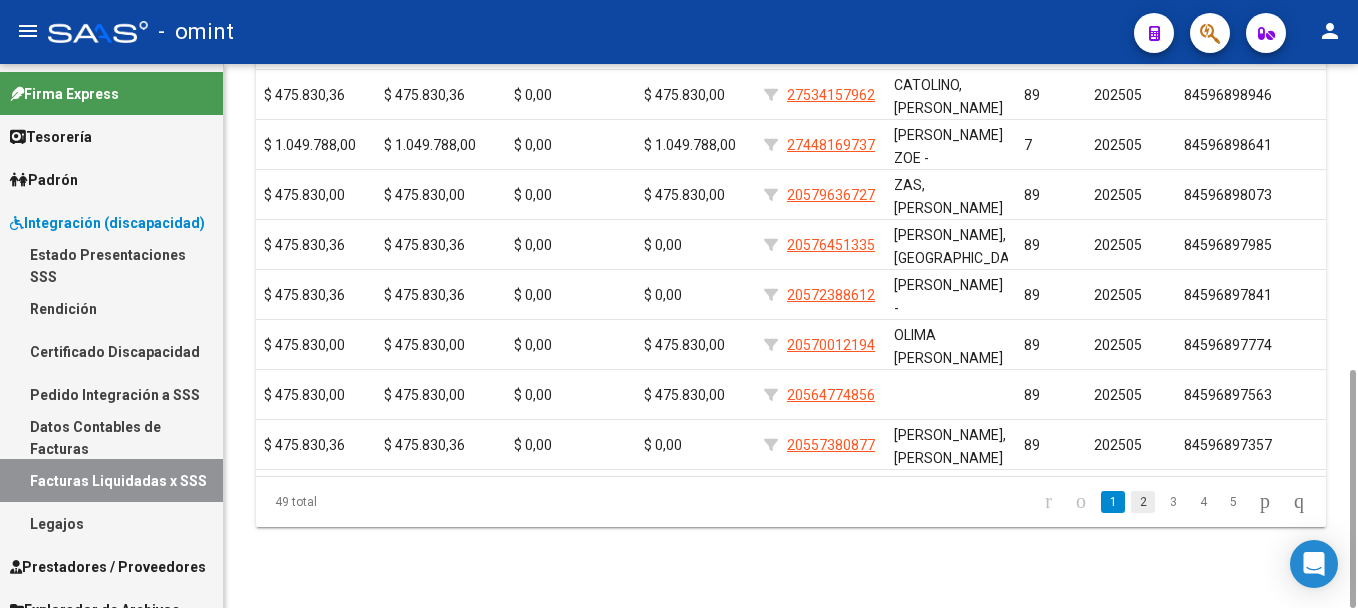 type on "30-71173192-6" 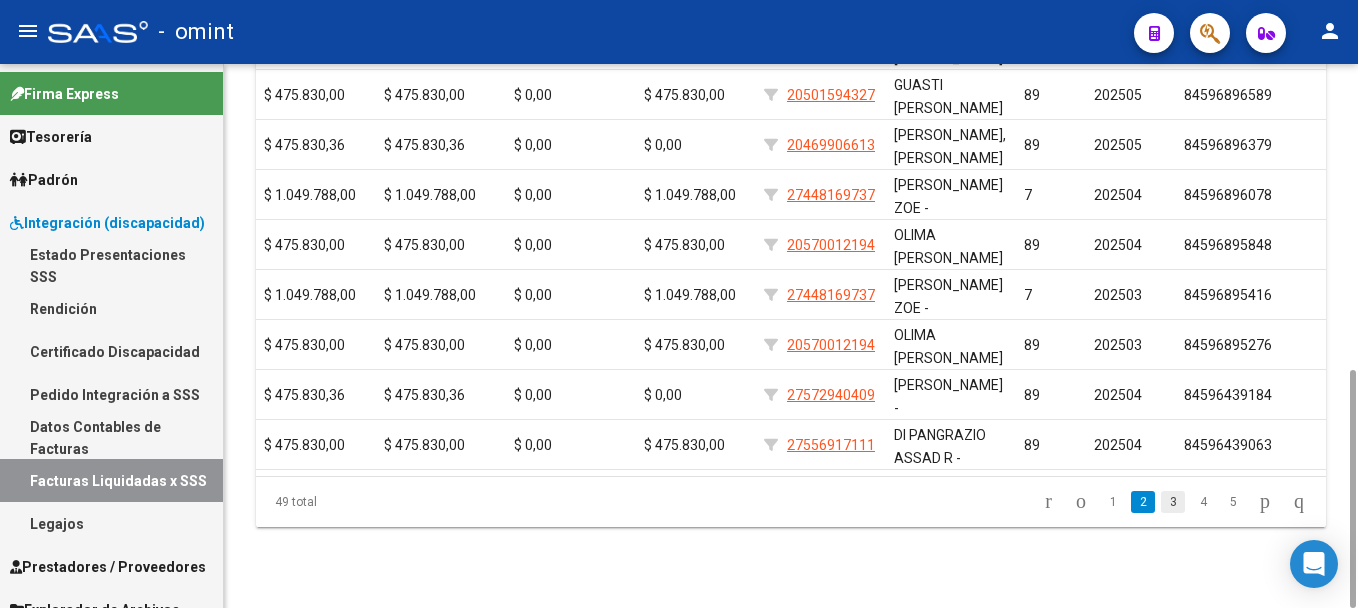 click on "3" 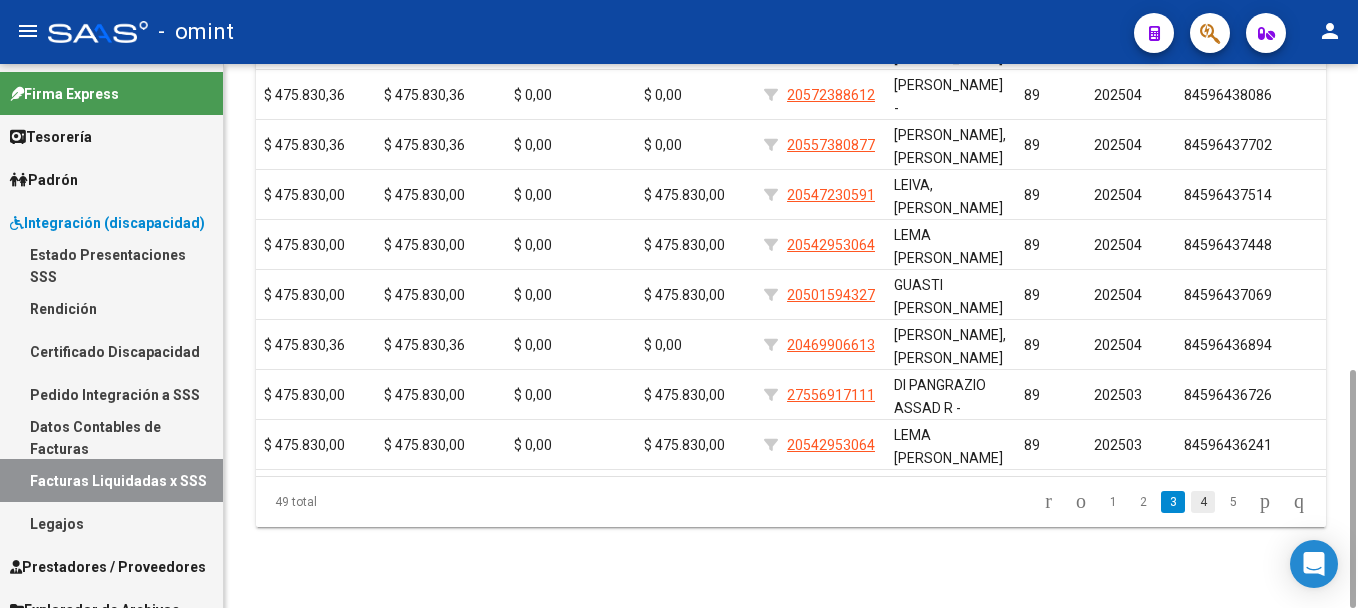 click on "4" 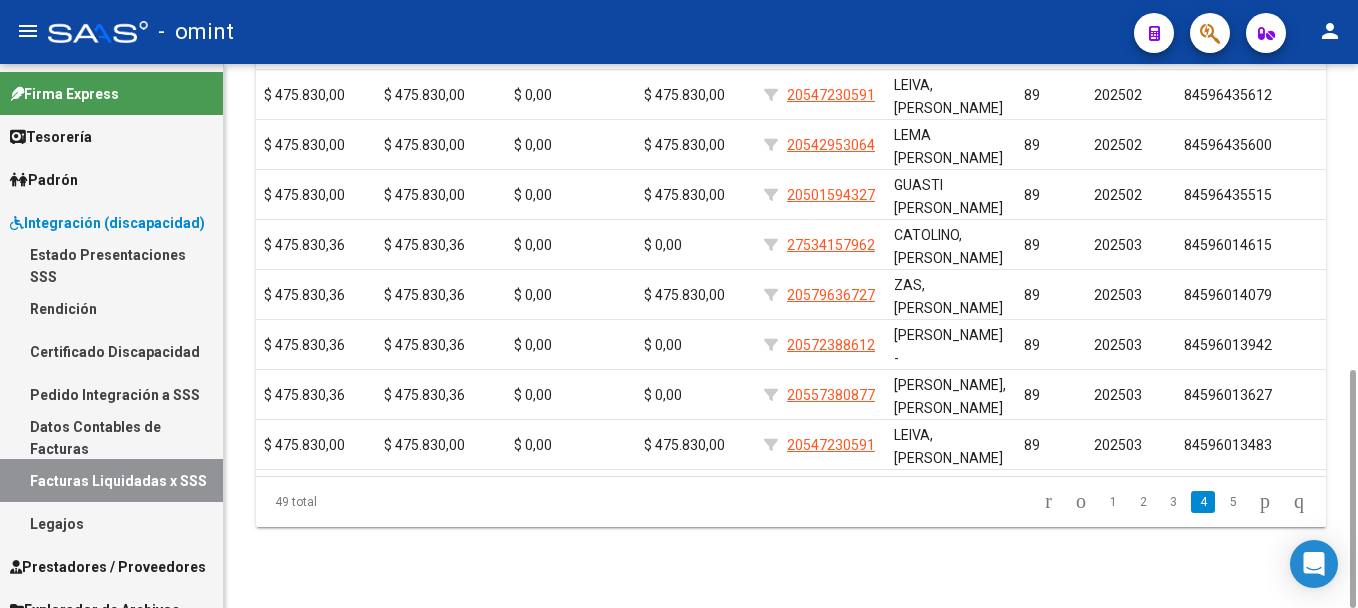 click on "5" 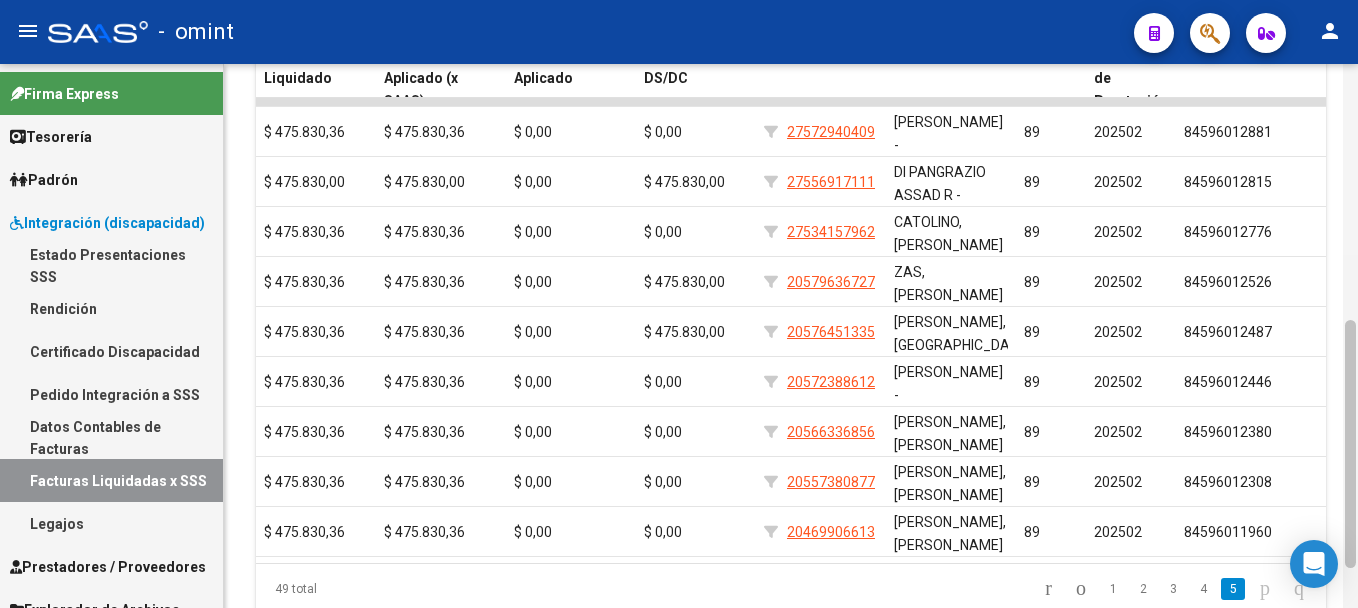 scroll, scrollTop: 546, scrollLeft: 0, axis: vertical 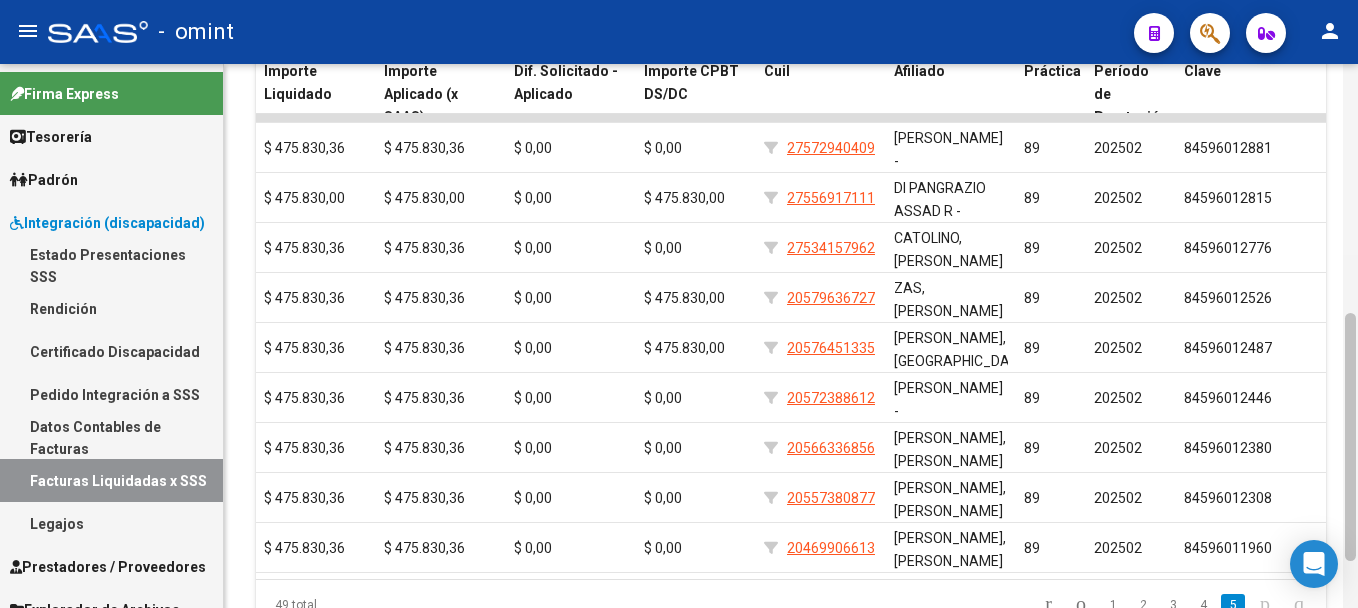 drag, startPoint x: 1350, startPoint y: 419, endPoint x: 1347, endPoint y: 352, distance: 67.06713 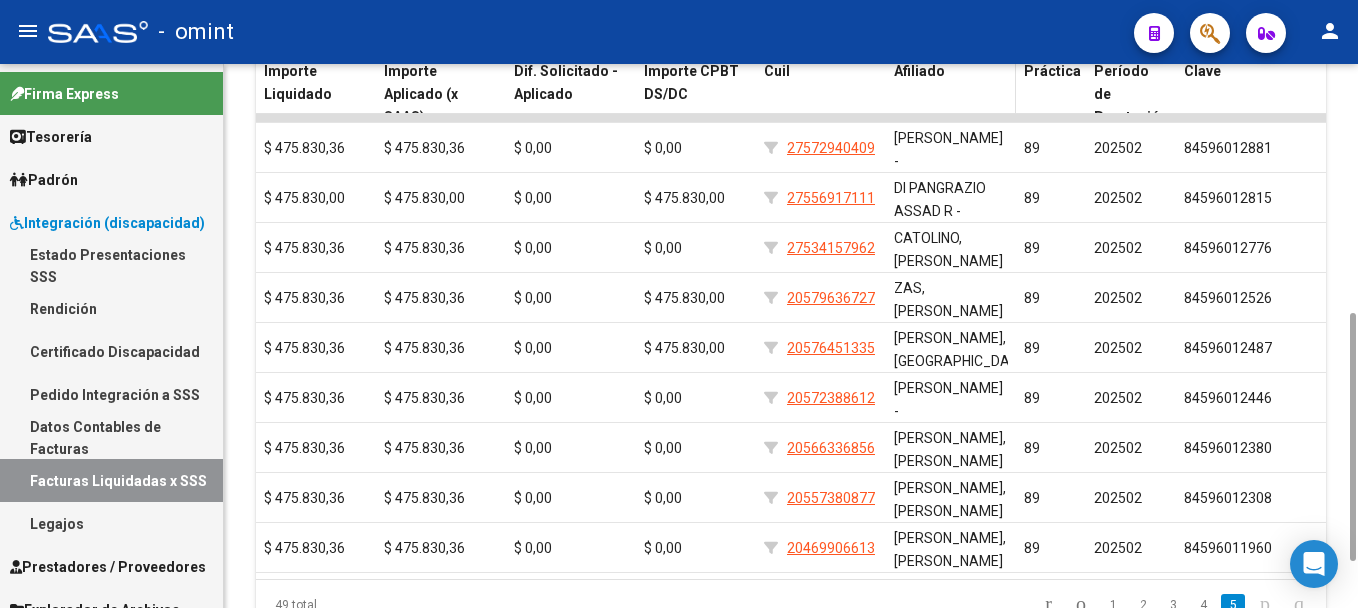click on "Afiliado" 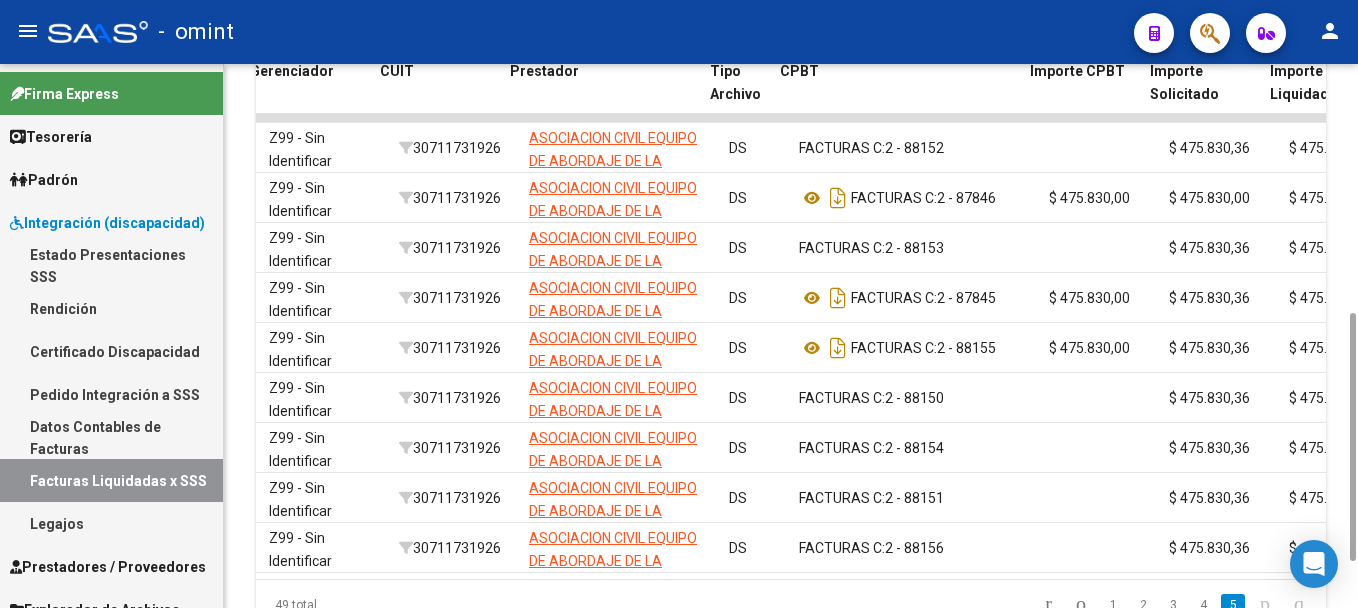 scroll, scrollTop: 0, scrollLeft: 0, axis: both 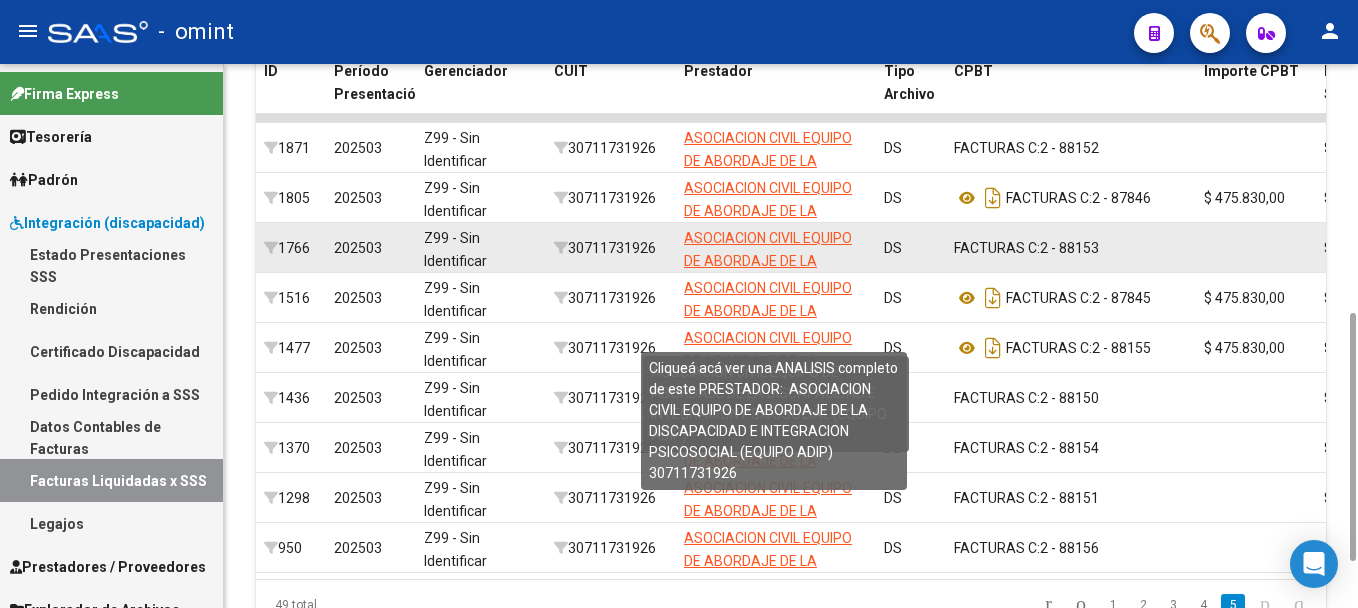 click on "ASOCIACION CIVIL EQUIPO DE ABORDAJE DE LA DISCAPACIDAD E INTEGRACION PSICOSOCIAL (EQUIPO ADIP)" 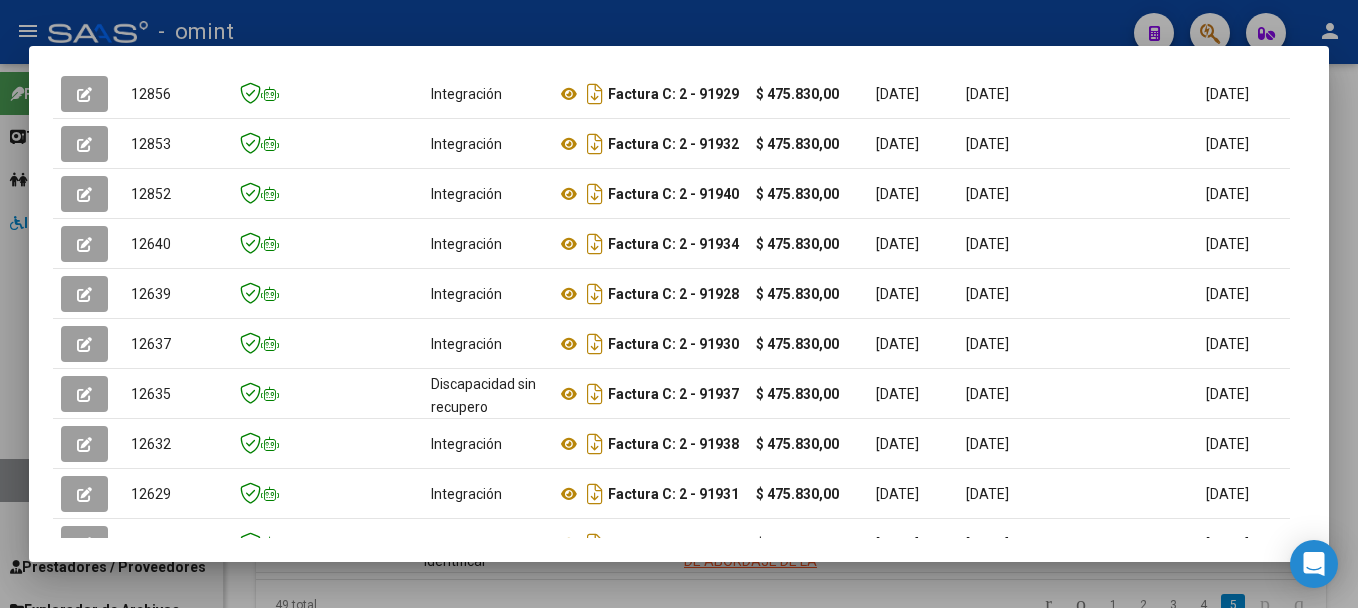 scroll, scrollTop: 544, scrollLeft: 0, axis: vertical 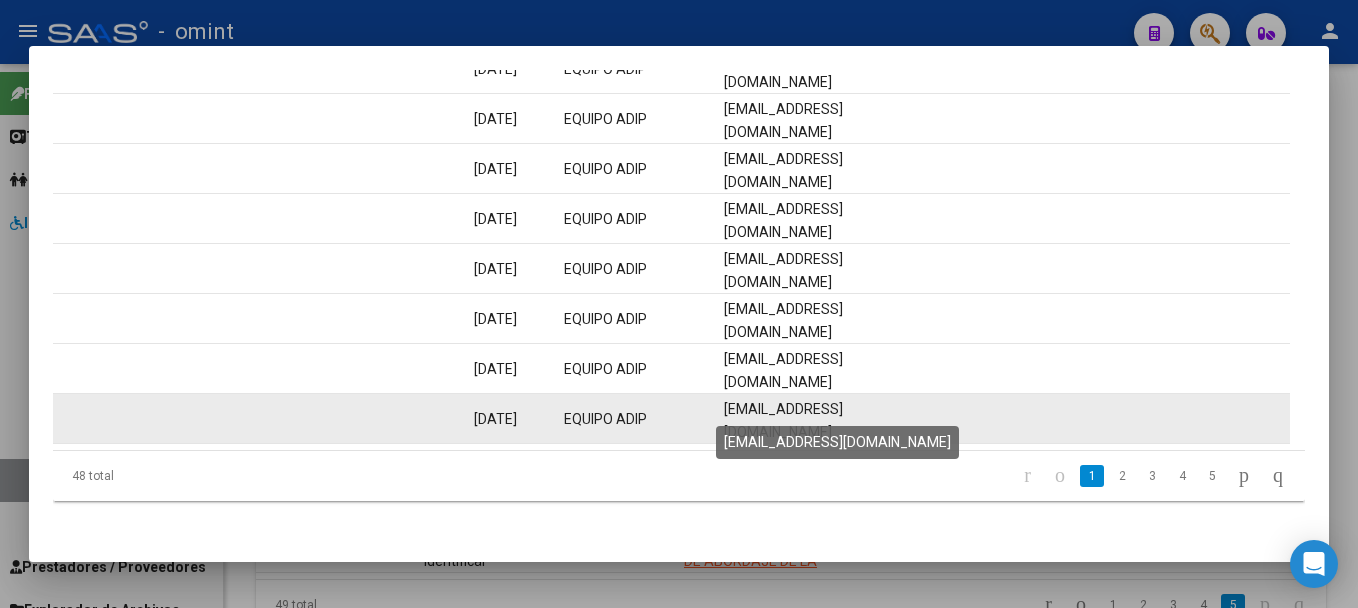 click on "[EMAIL_ADDRESS][DOMAIN_NAME]" 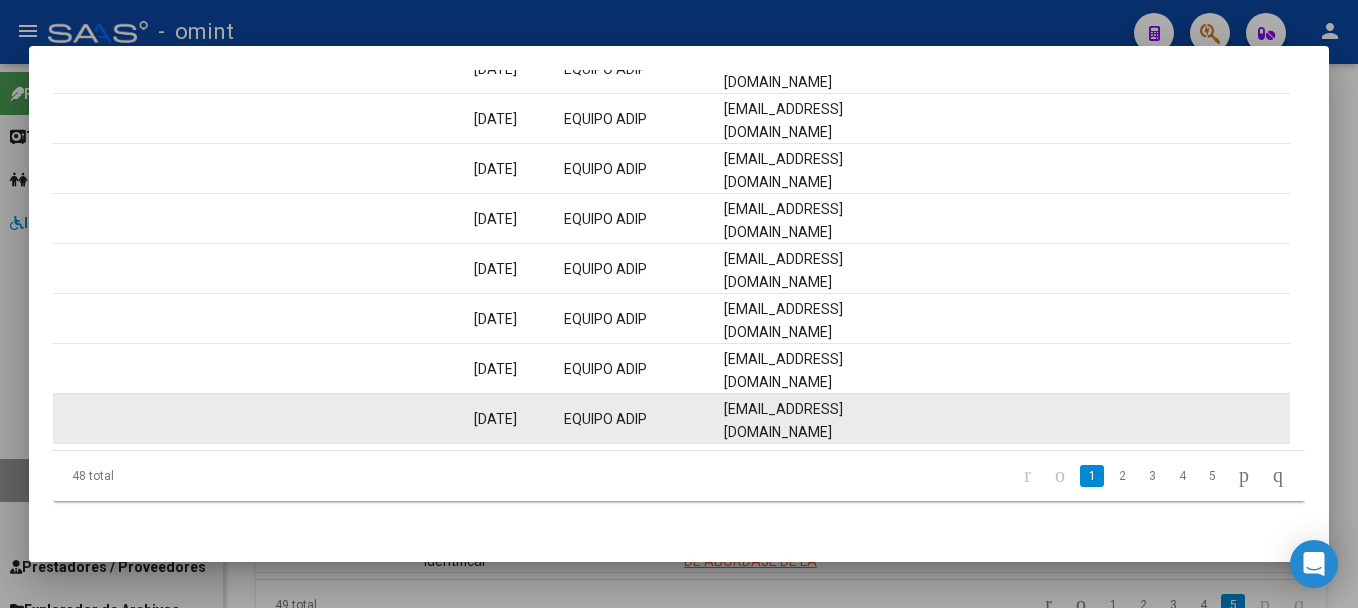 click on "[EMAIL_ADDRESS][DOMAIN_NAME]" 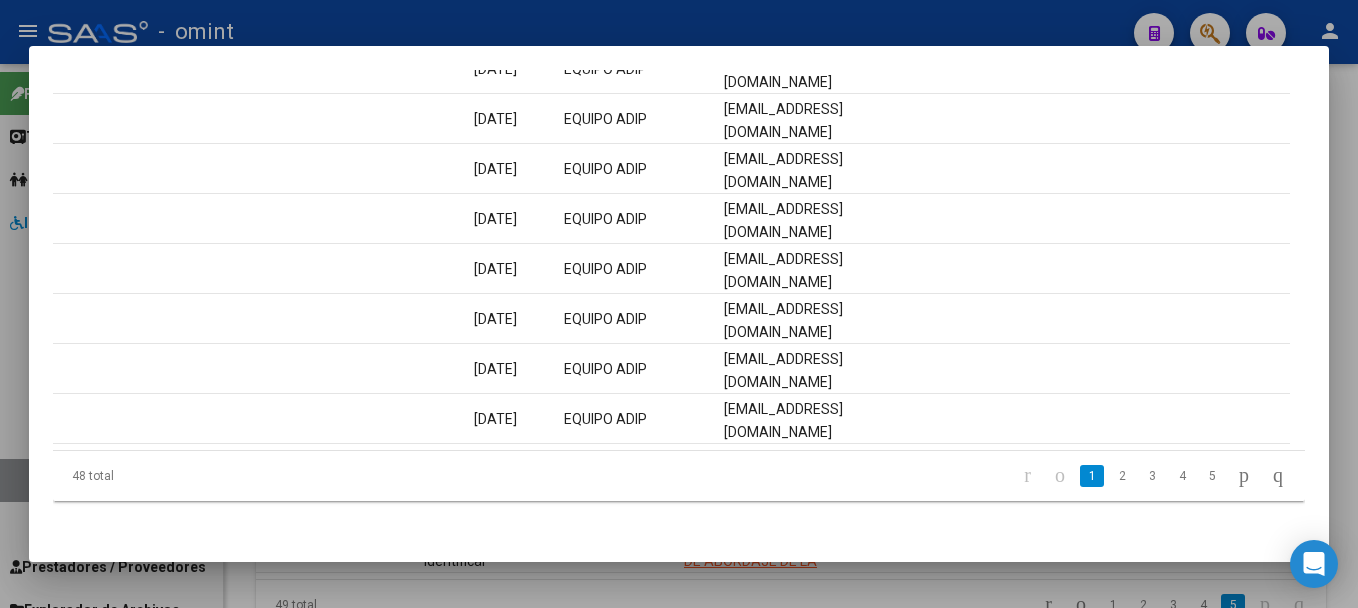 click on "Análisis Prestador - CUIT:  30711731926 cloud_download  Exportar CSV   ABM  ARCA Impuestos ARCA Padrón Ver Usuarios Buscar en Integración  CUIT: 30711731926 - ASOCIACION CIVIL EQUIPO DE ABORDAJE DE LA DISCAPACIDAD E INTEGRACION PSICOSOCIAL (EQUIPO ADIP)  Es Prestador Discapacidad:  Si Activo:  Si Comprobantes Recibidos Id Start date – Fec. Rec. Desde / Hasta Pto. Venta Nro. Comprobante Hospital   Mostrar totalizadores  search  Buscar Registros  delete  Borrar Filtros  ID CAE Facturado x Orden De Area CPBT Monto Fecha Cpbt Fecha Recibido Hospital Vencimiento Auditoría Doc Respaldatoria Doc Trazabilidad Expediente SUR Asociado Auditoria Retencion IIBB Retención Ganancias OP Fecha Transferido Monto Transferido Comprobante Creado Usuario Email Integracion Tipo Archivo Integracion Periodo Presentacion Integracion Importe Sol. Integracion Importe Liq. Legajo CUIL Nombre Afiliado Periodo Prestacion Comentario Prestador / Gerenciador Comentario Obra Social Fecha Confimado Codigo SSS
12856  Integración" at bounding box center (679, 304) 